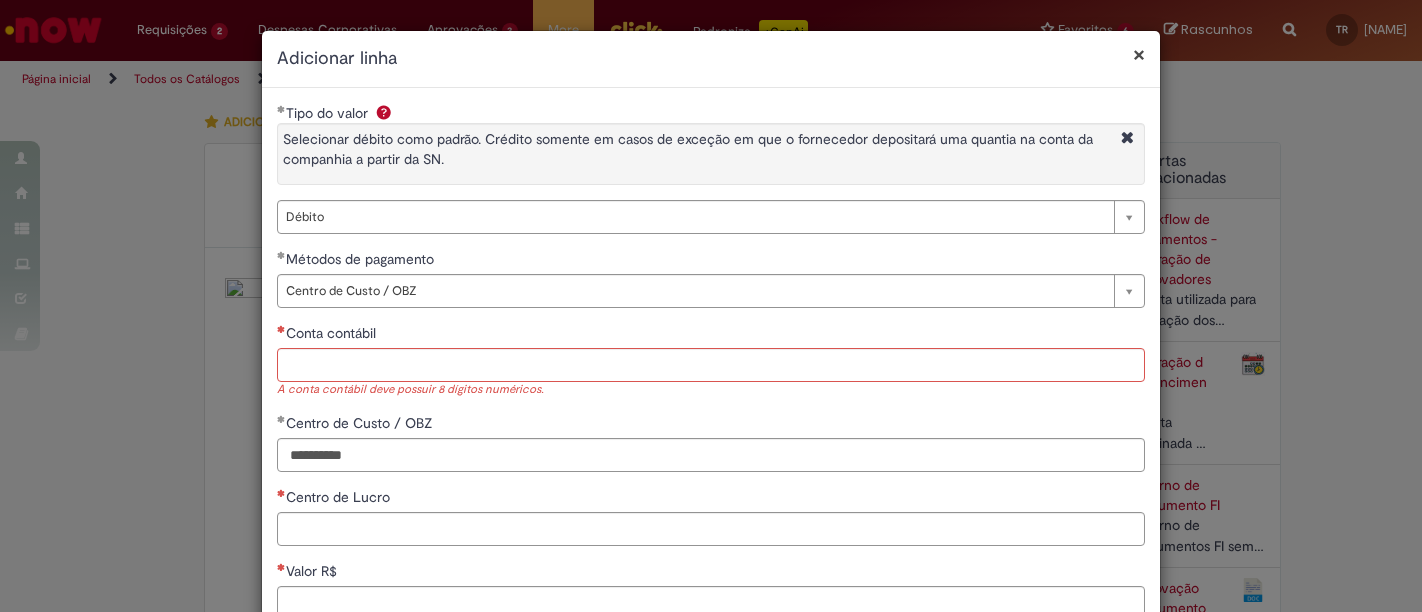 select on "******" 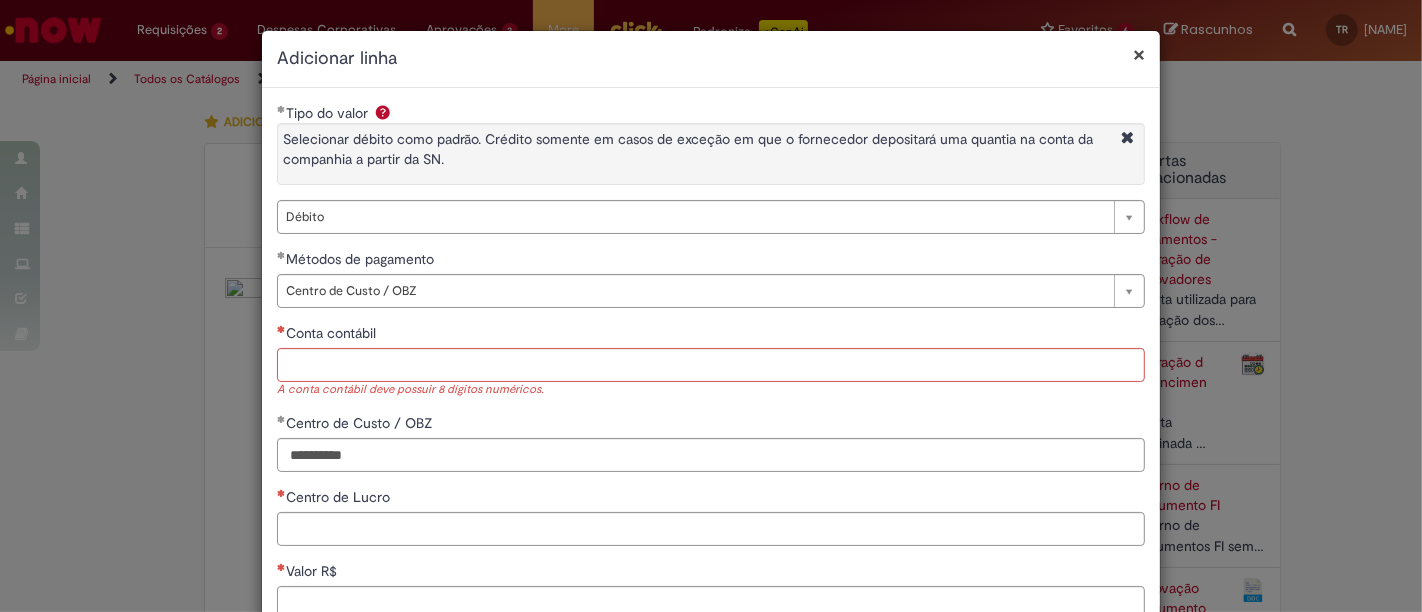scroll, scrollTop: 222, scrollLeft: 0, axis: vertical 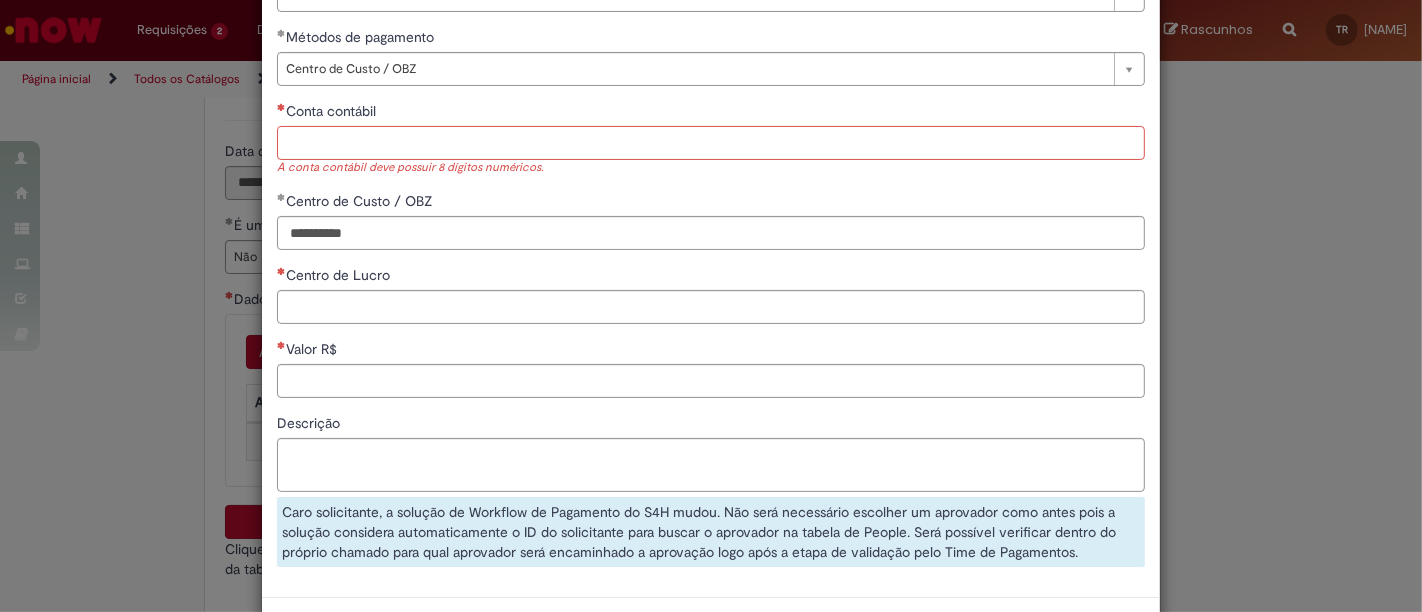 click on "Conta contábil" at bounding box center (711, 143) 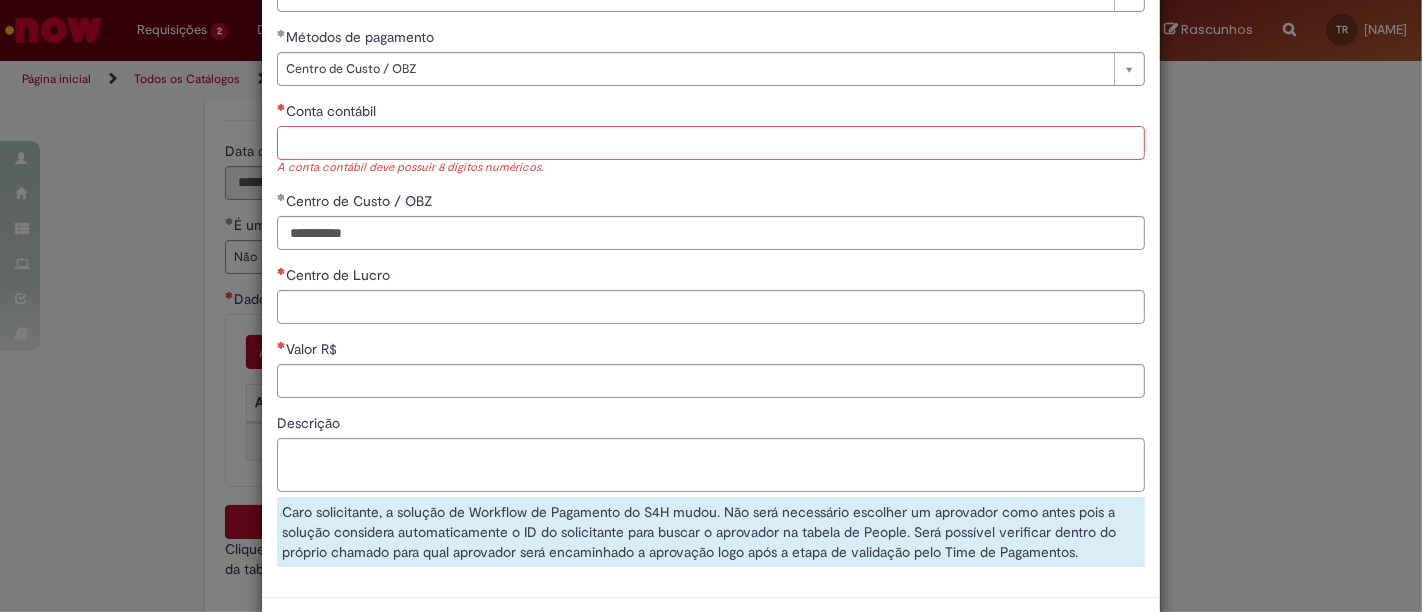 paste on "********" 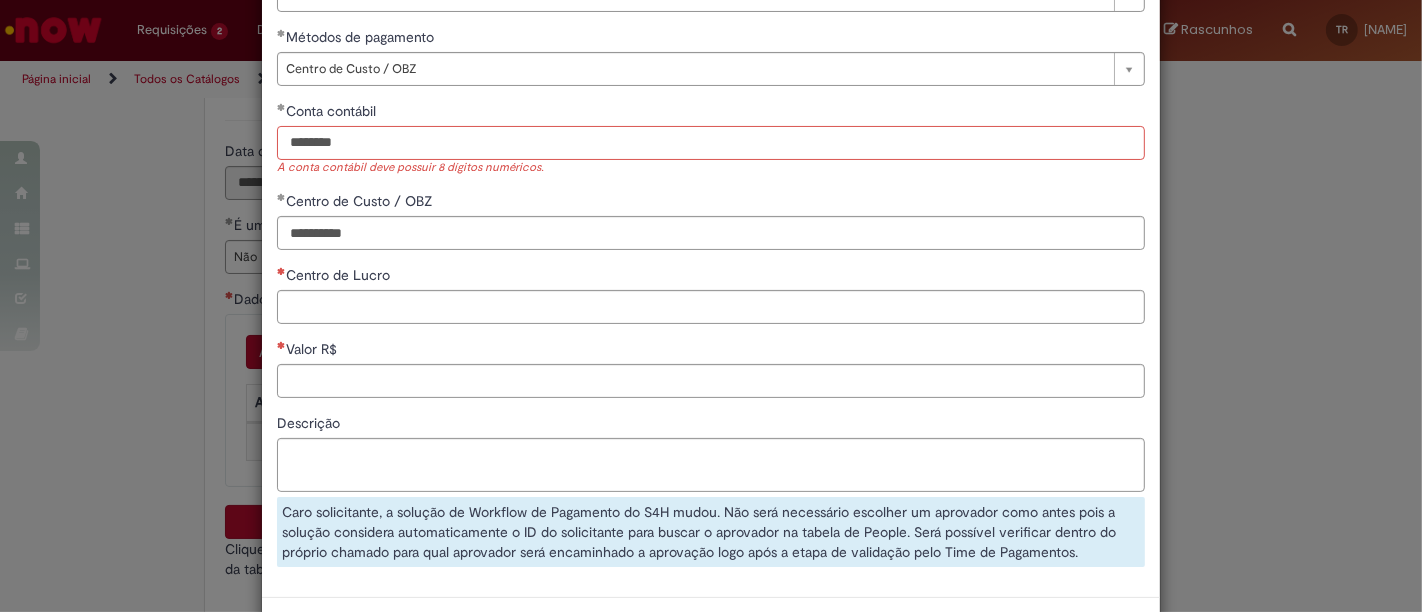 type on "********" 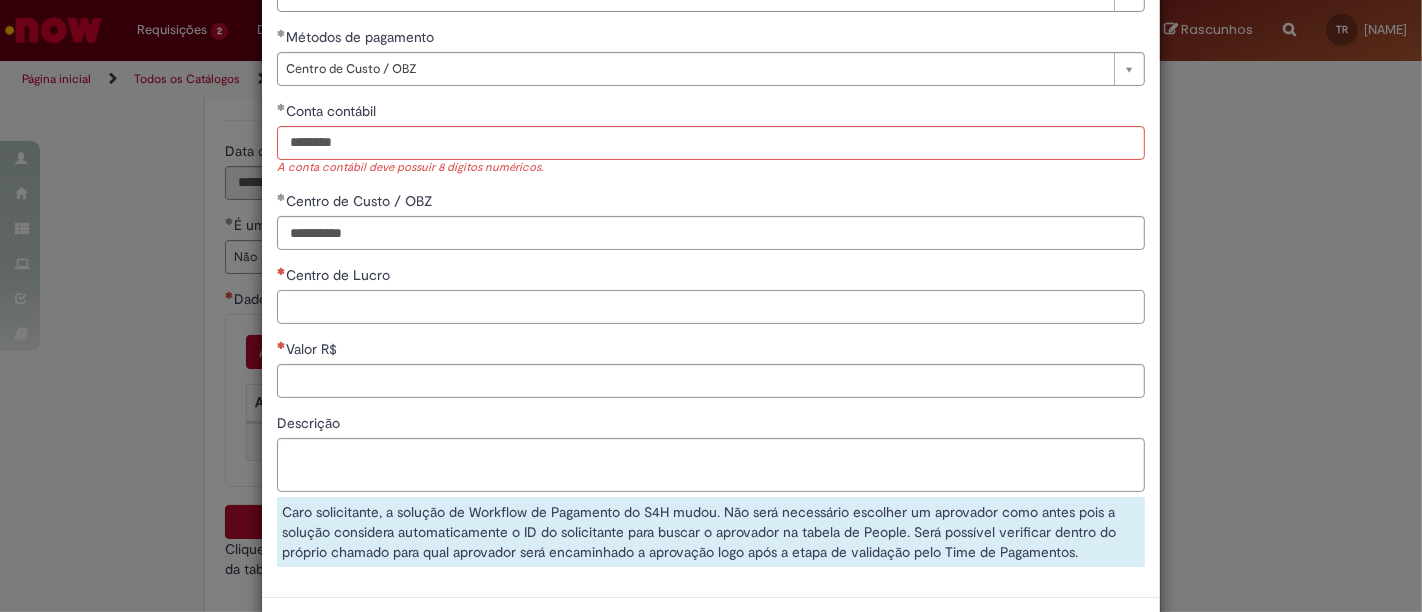 click on "Centro de Lucro" at bounding box center (711, 307) 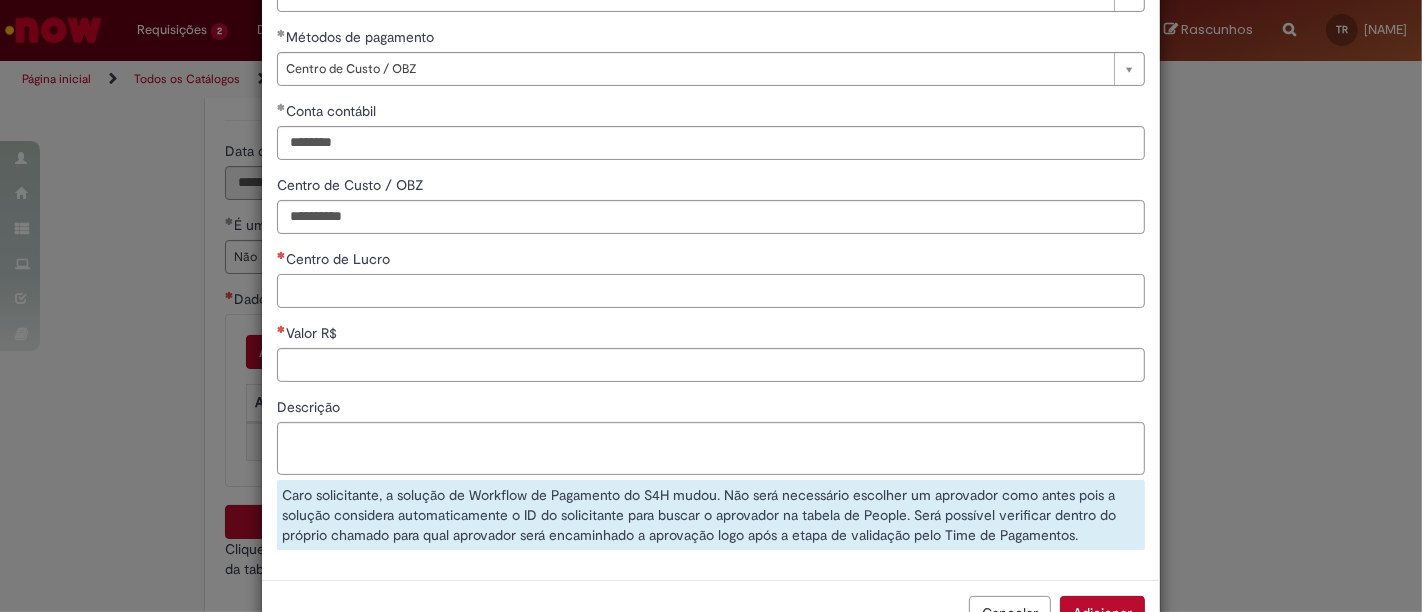 drag, startPoint x: 371, startPoint y: 211, endPoint x: 342, endPoint y: 203, distance: 30.083218 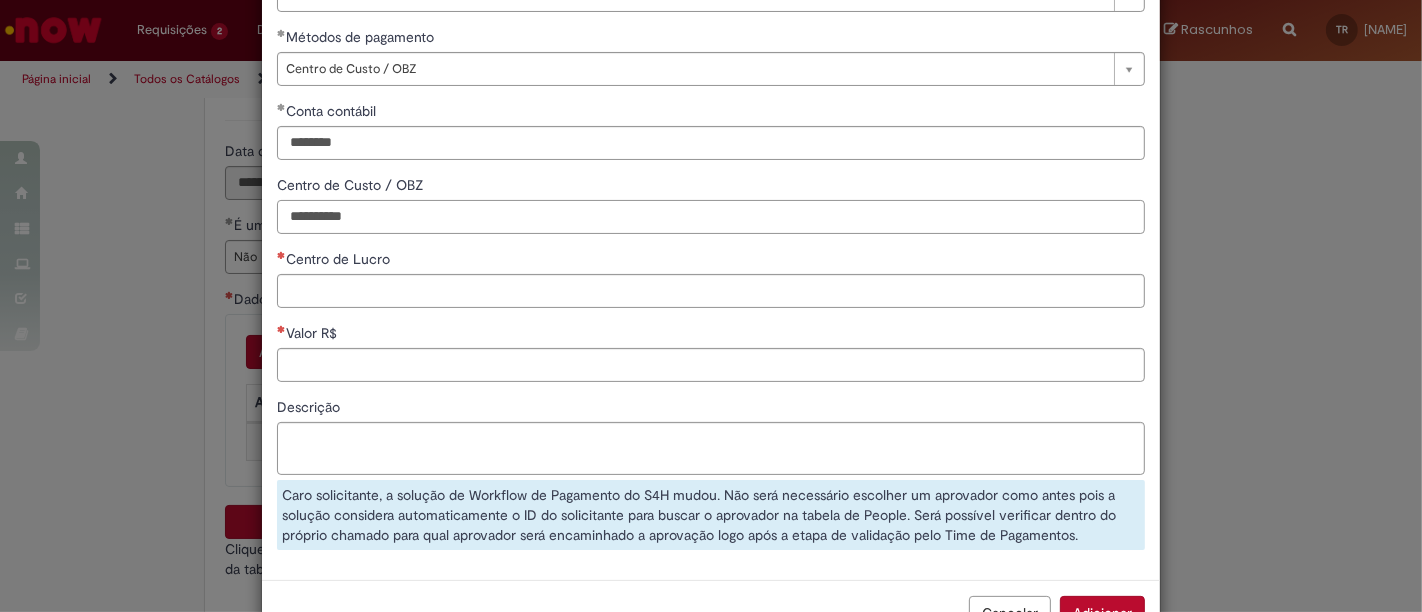 drag, startPoint x: 315, startPoint y: 216, endPoint x: 164, endPoint y: 196, distance: 152.31874 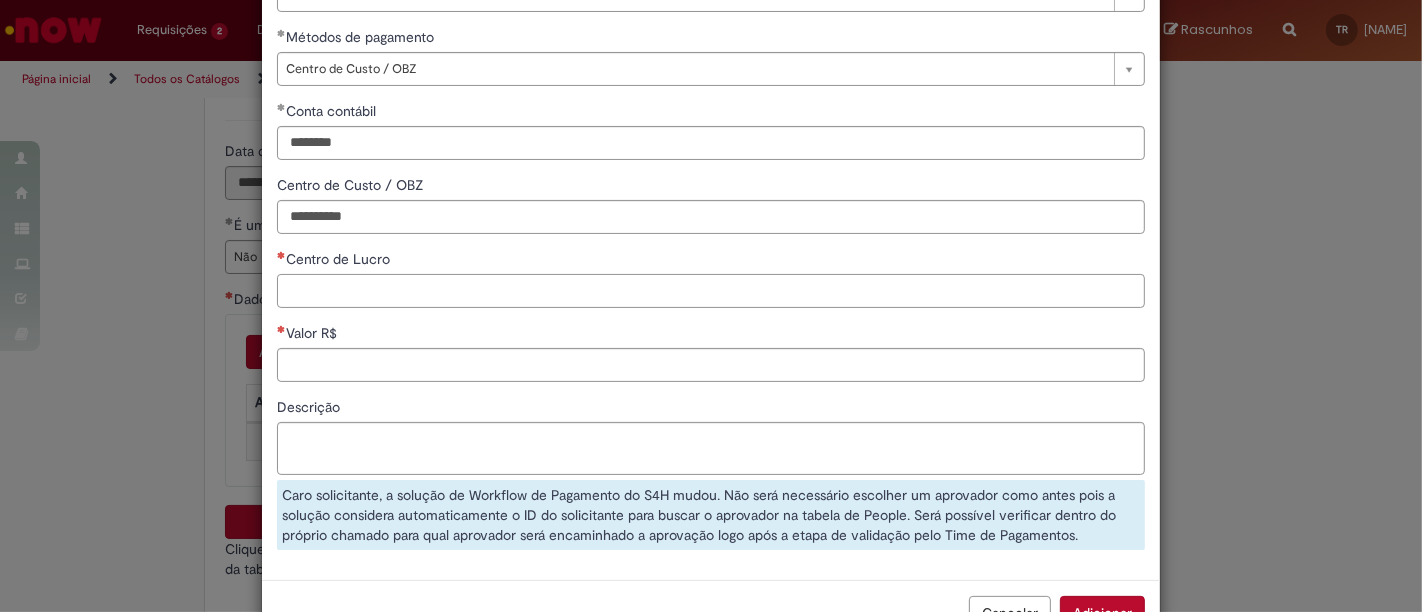 click on "Centro de Lucro" at bounding box center [711, 291] 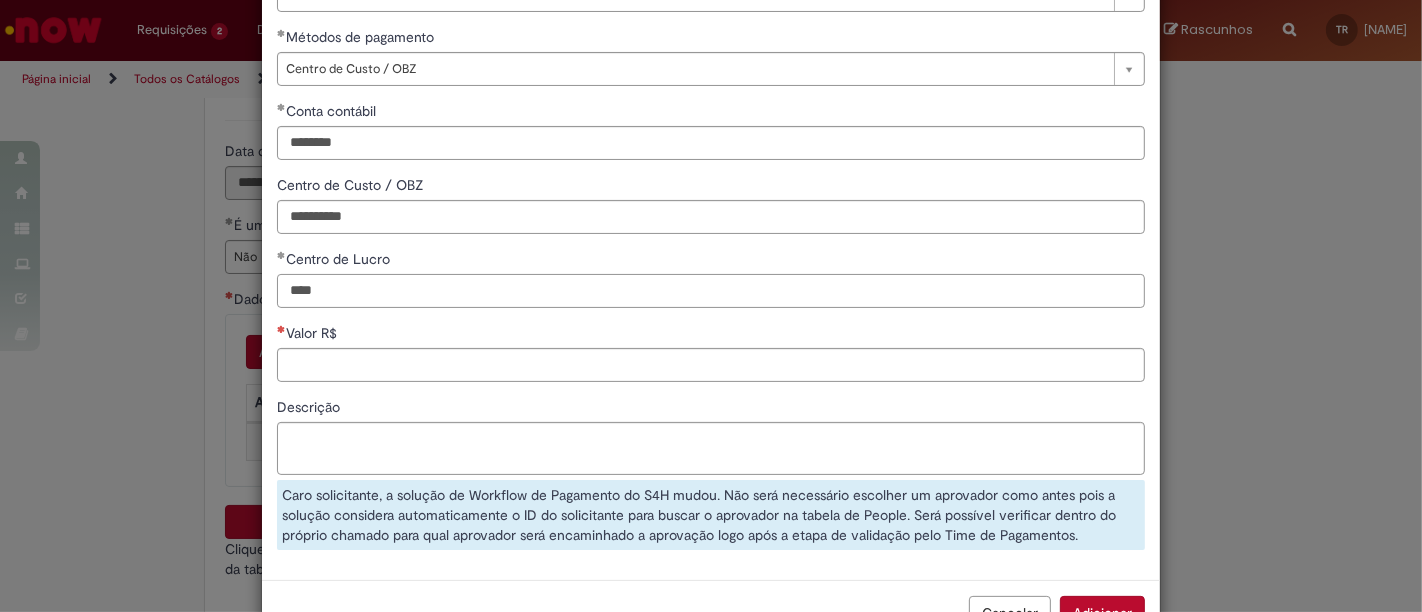 type on "****" 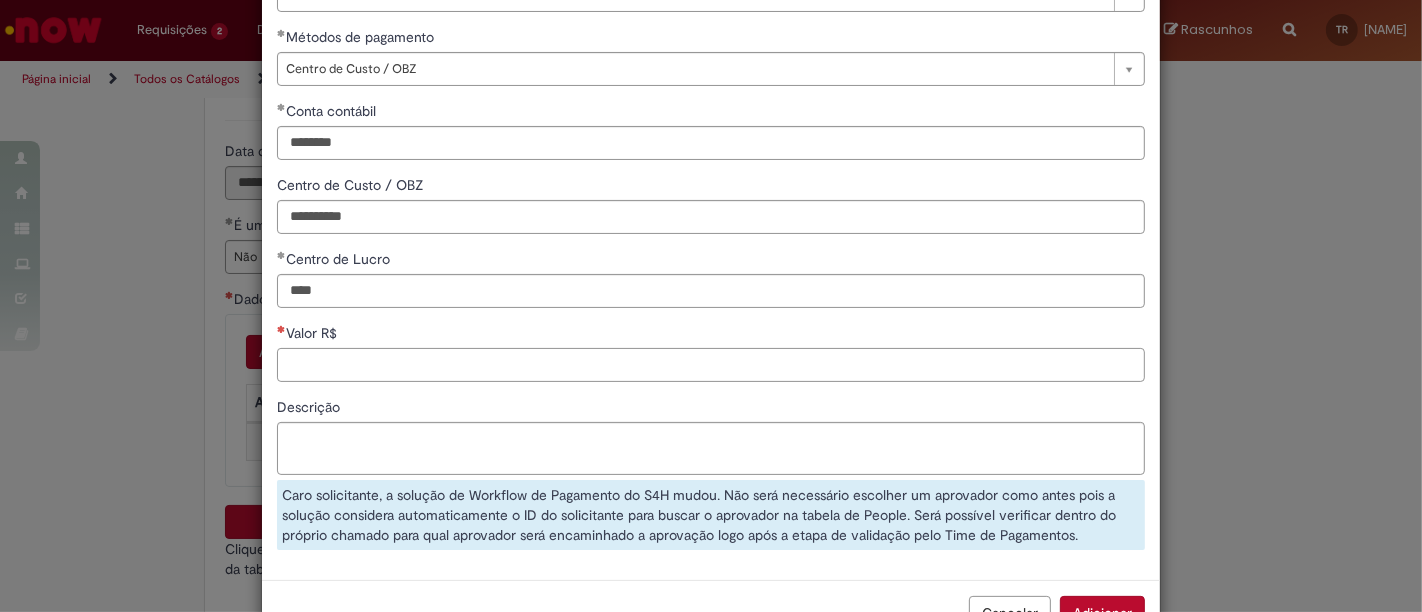 click on "Valor R$" at bounding box center (711, 365) 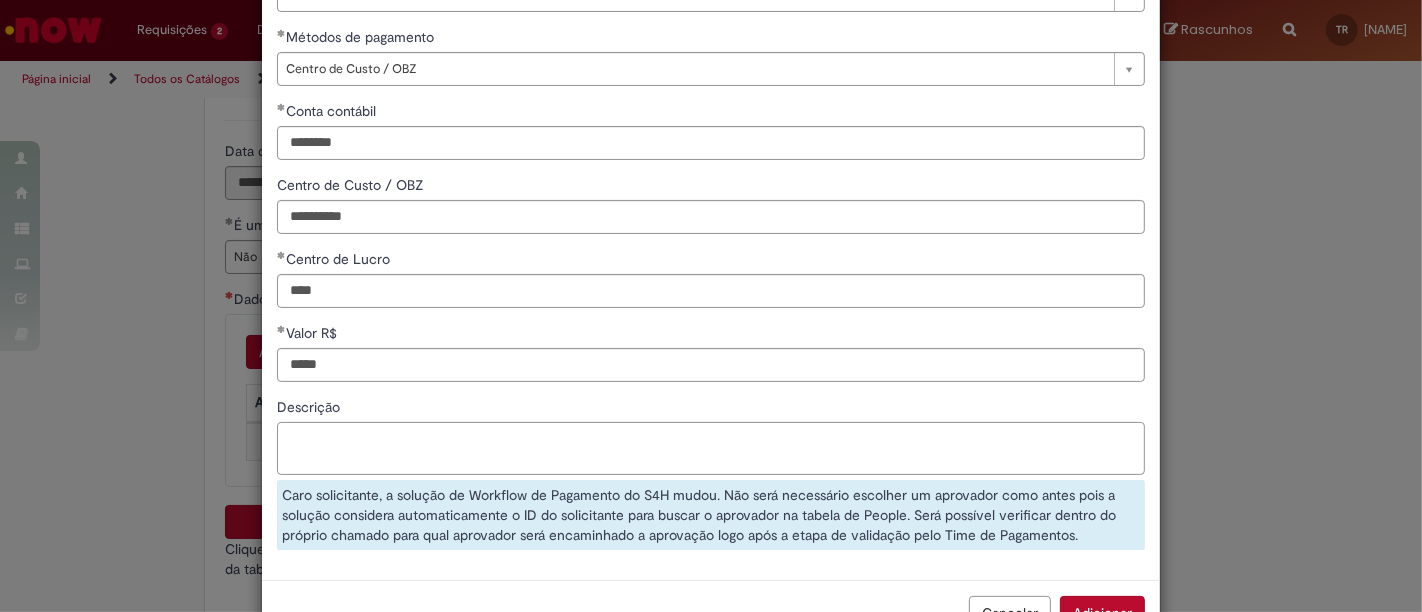 type on "*********" 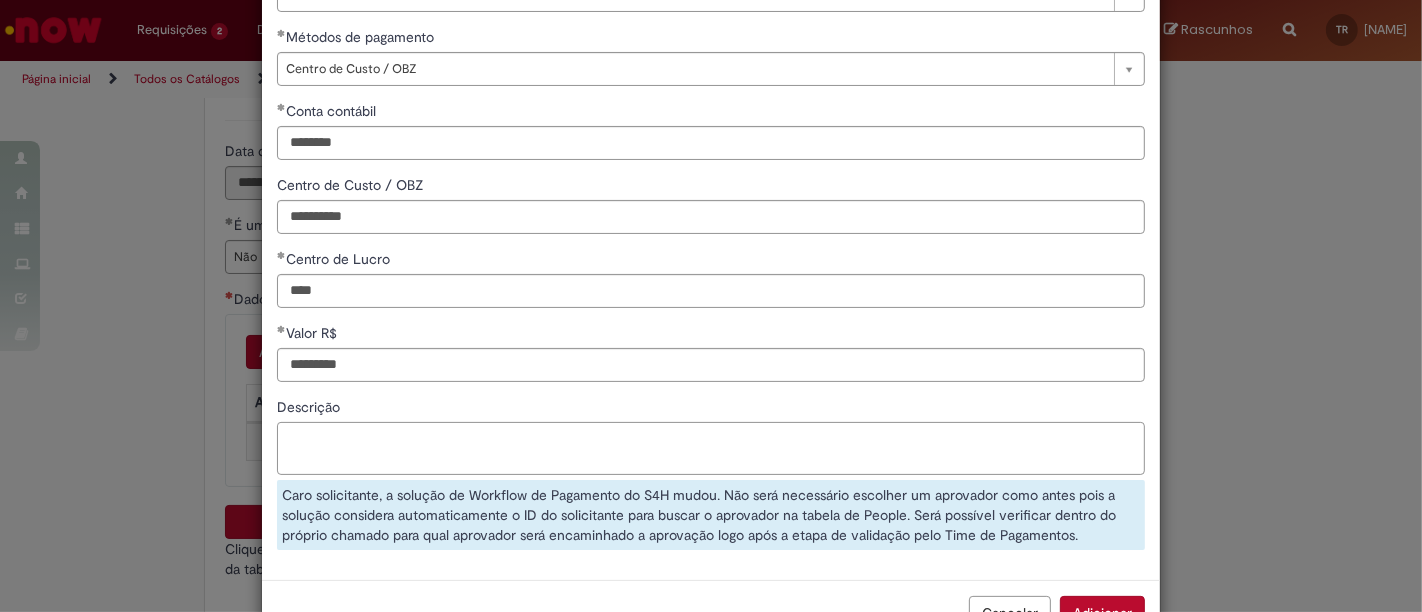 click on "Descrição" at bounding box center [711, 448] 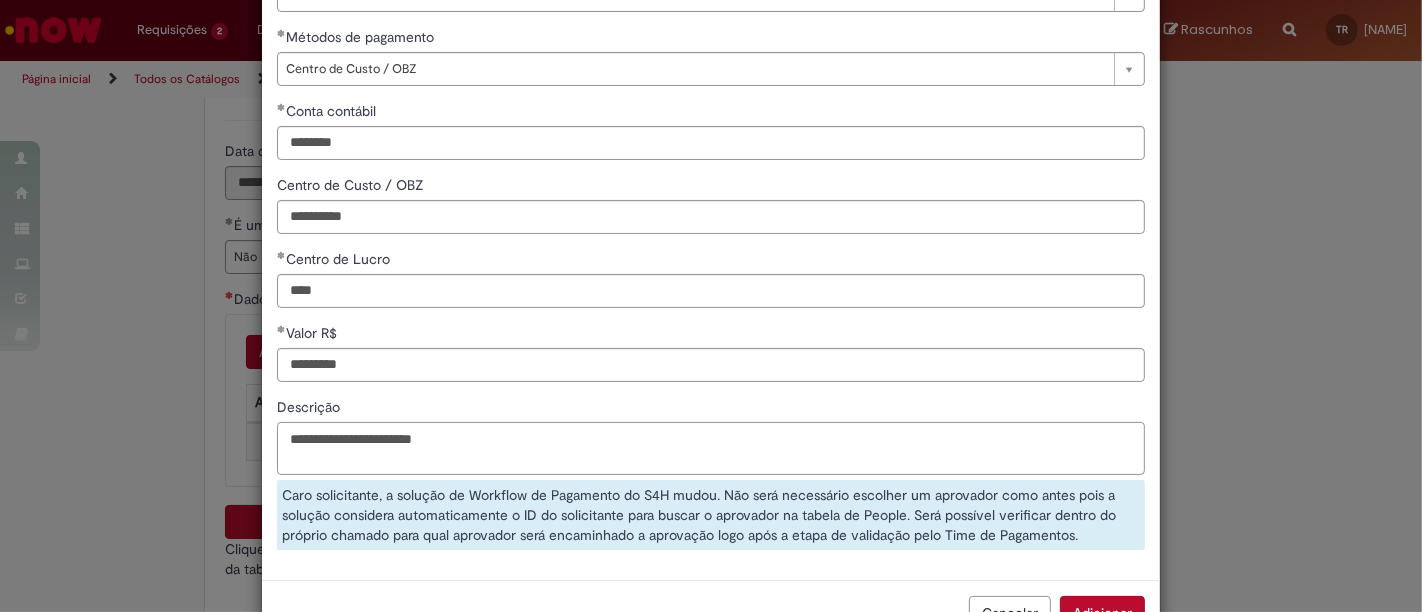 type on "**********" 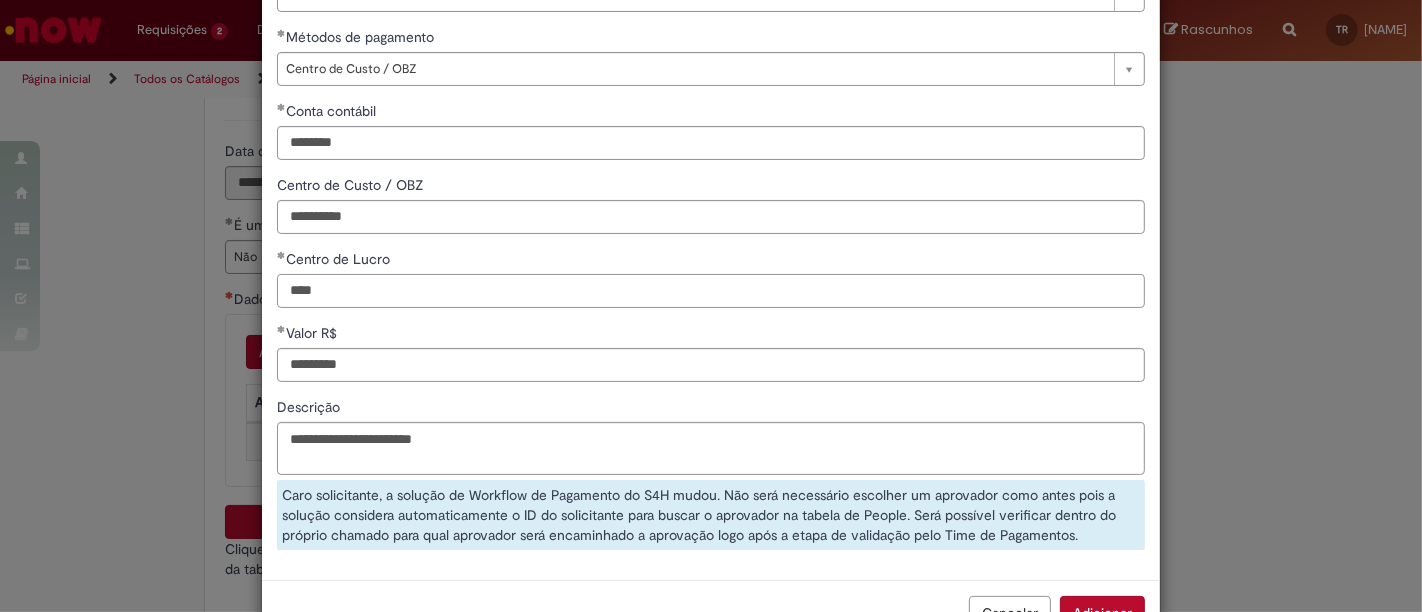 click on "****" at bounding box center [711, 291] 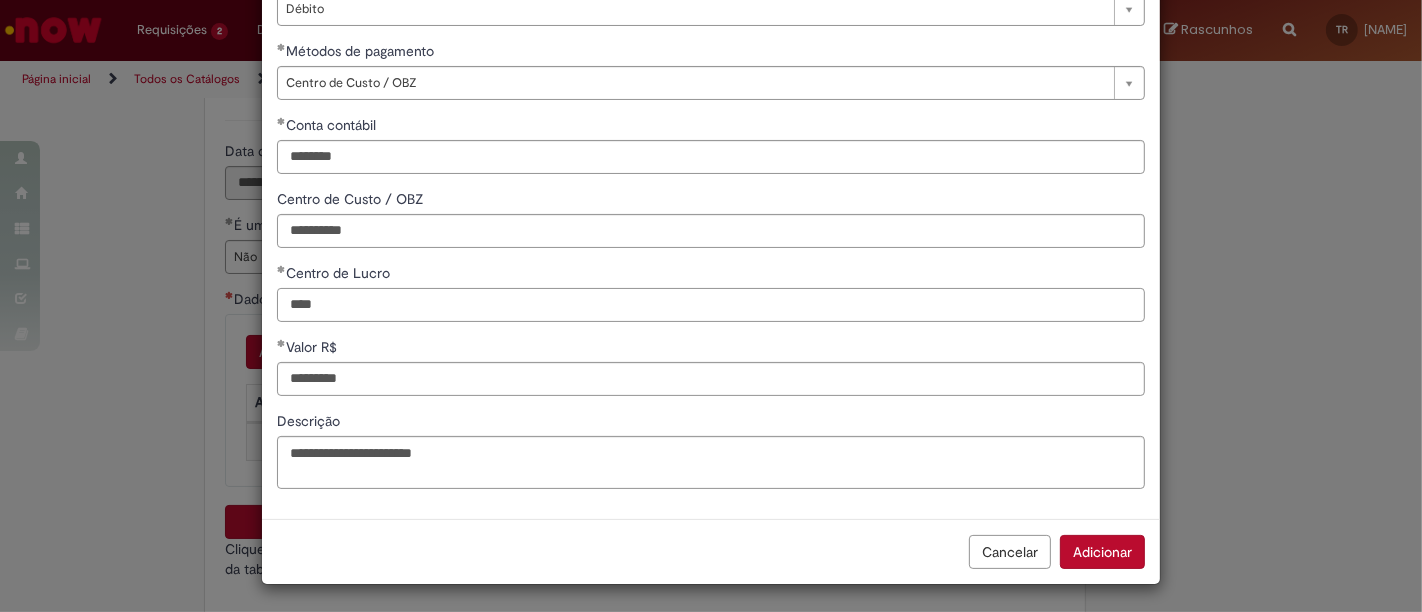 paste on "**********" 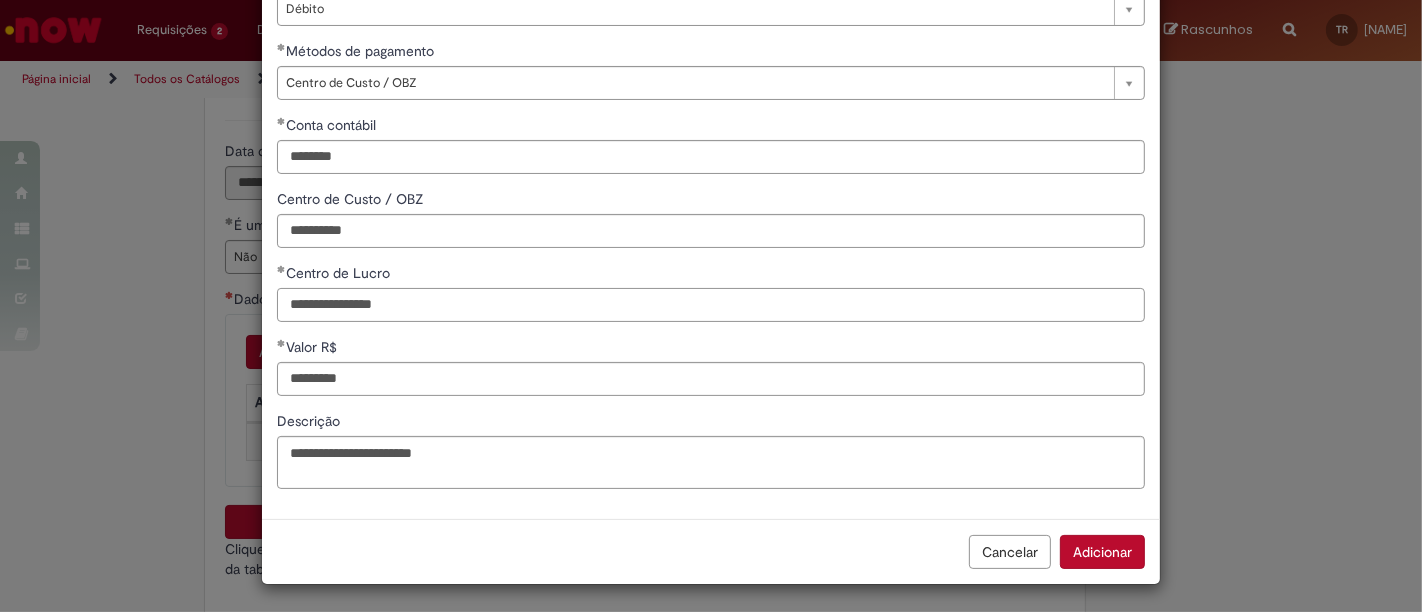 drag, startPoint x: 359, startPoint y: 300, endPoint x: 312, endPoint y: 291, distance: 47.853943 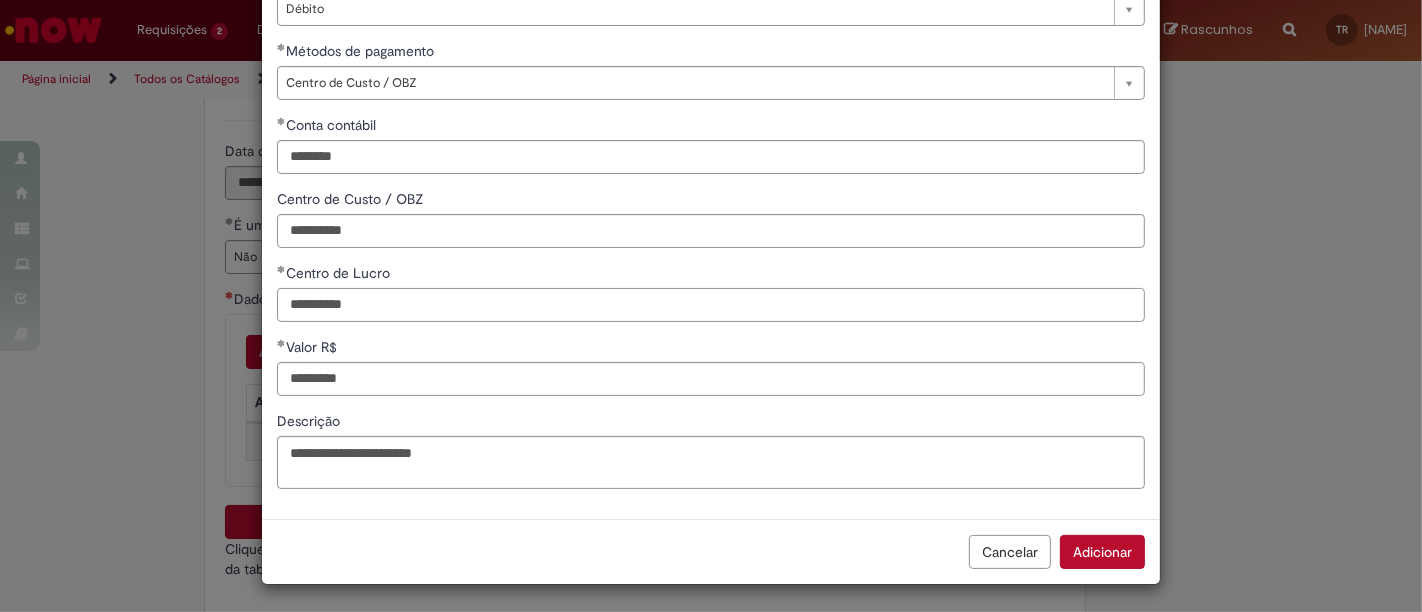 type on "**********" 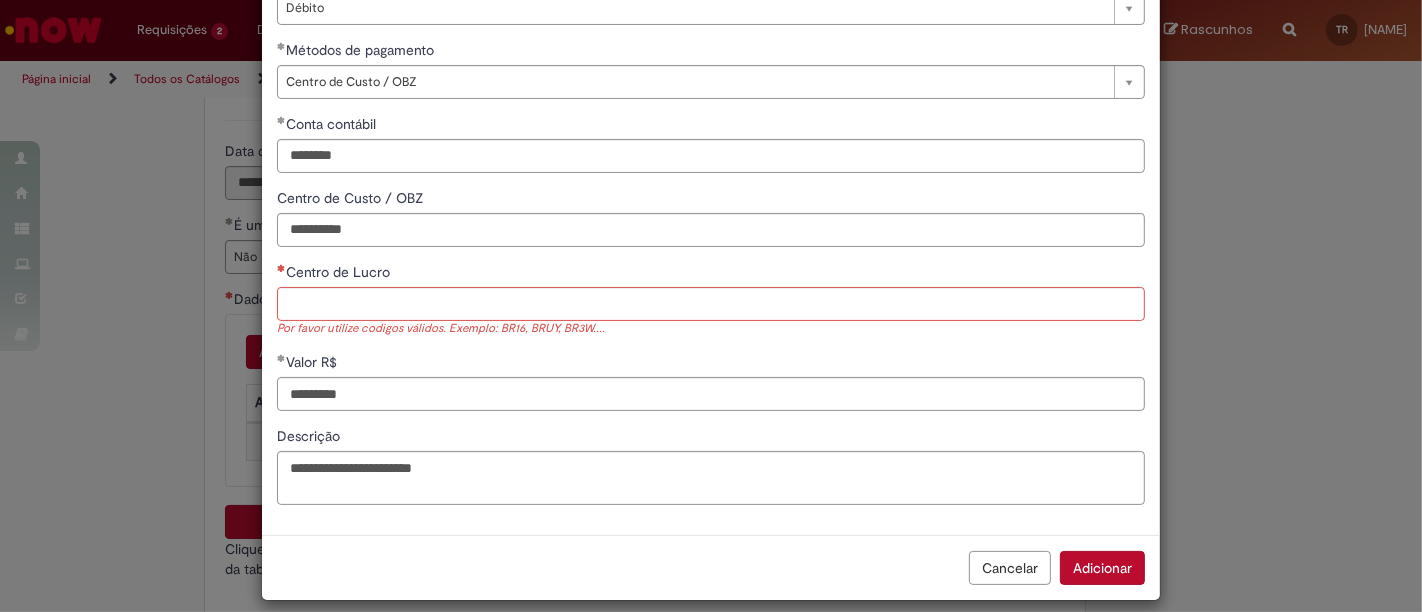 click on "Centro de Lucro" at bounding box center [711, 274] 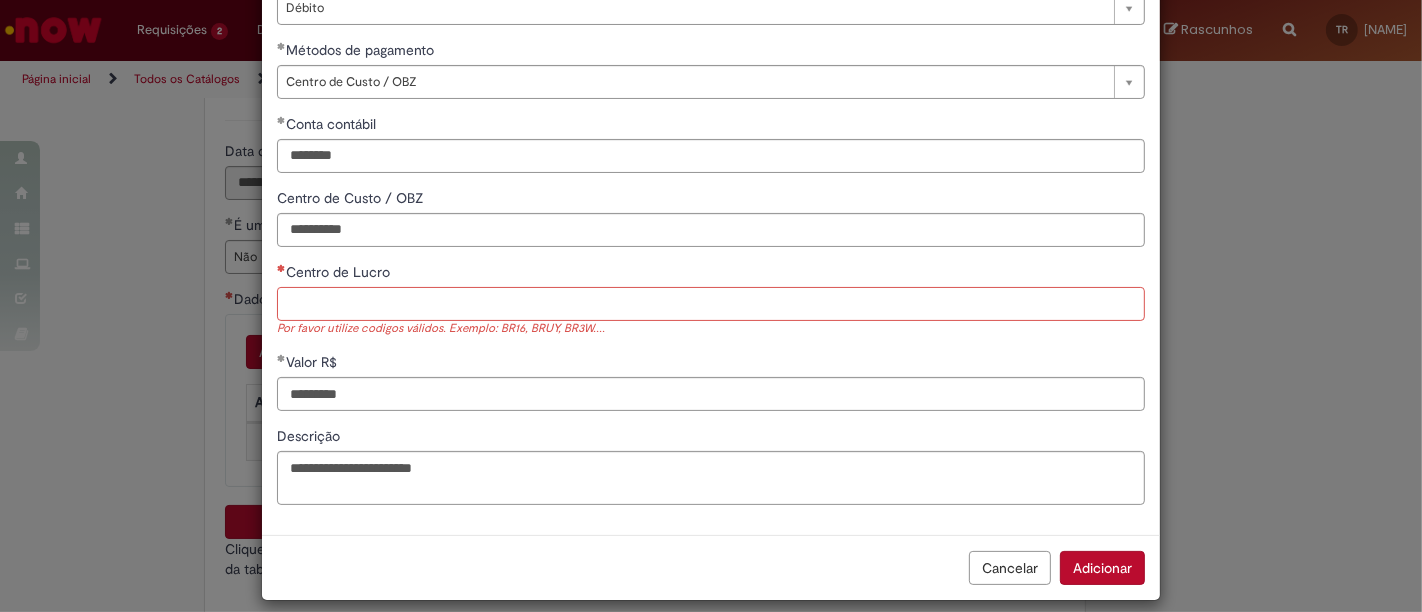 scroll, scrollTop: 208, scrollLeft: 0, axis: vertical 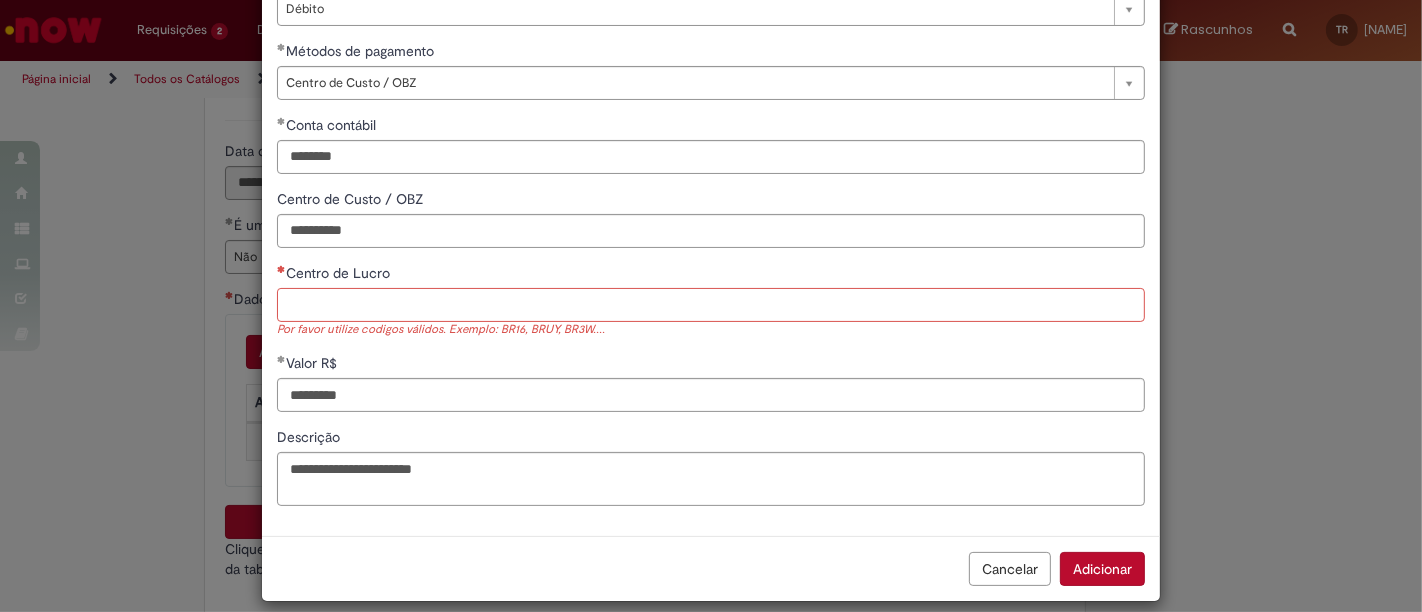 click on "Centro de Lucro" at bounding box center (711, 305) 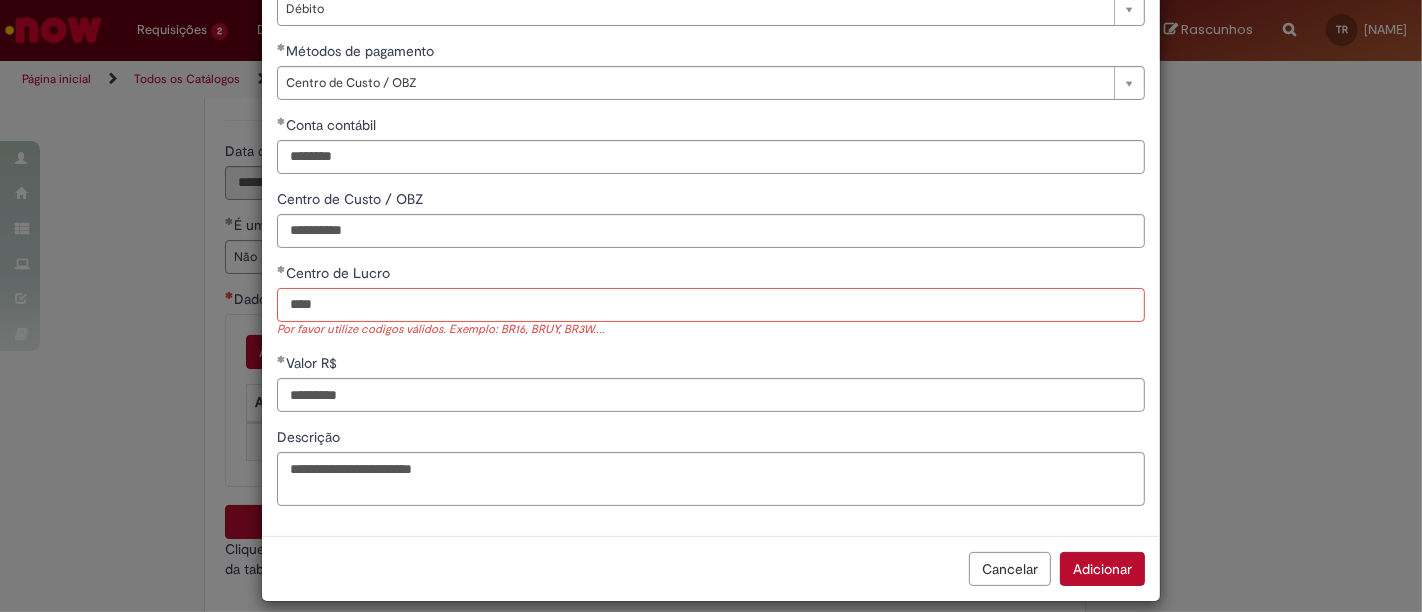 type on "****" 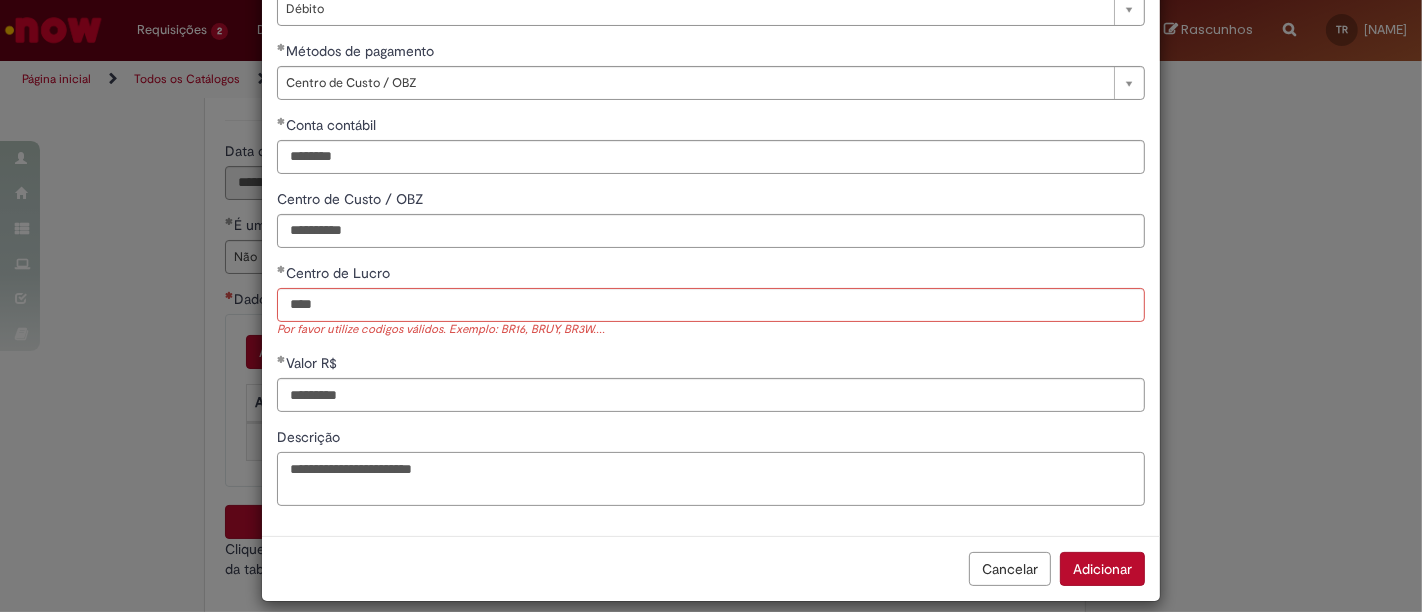 click on "**********" at bounding box center (711, 478) 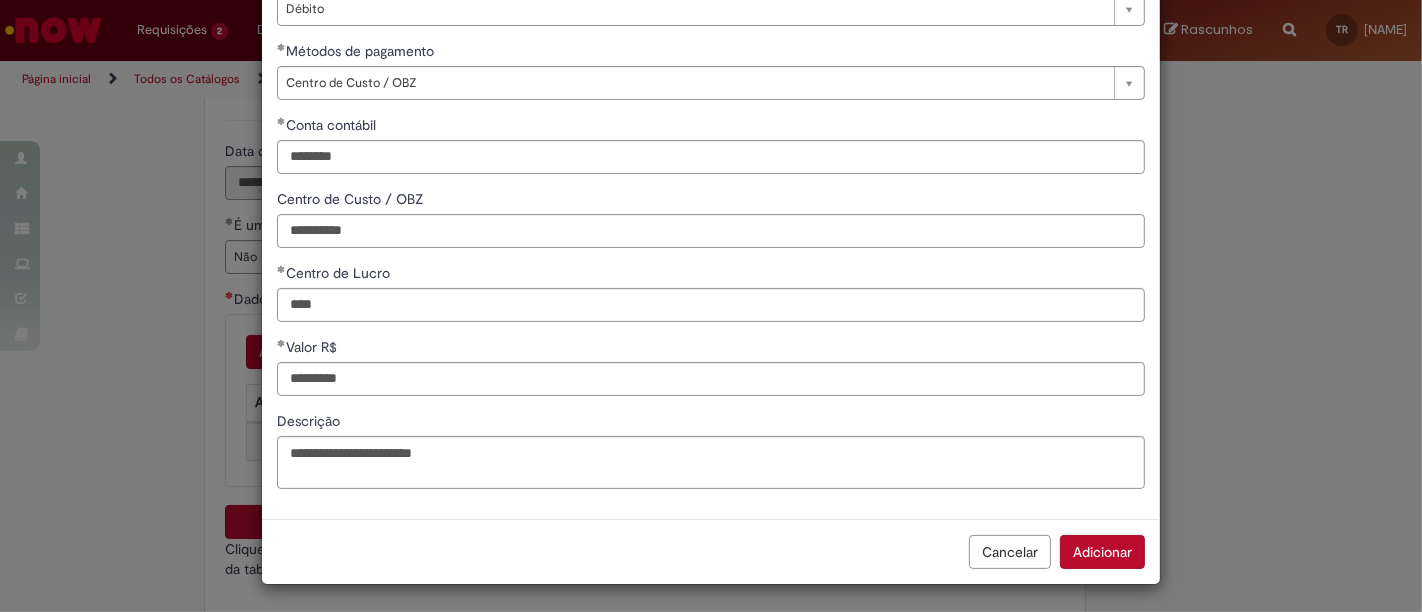 click on "Adicionar" at bounding box center (1102, 552) 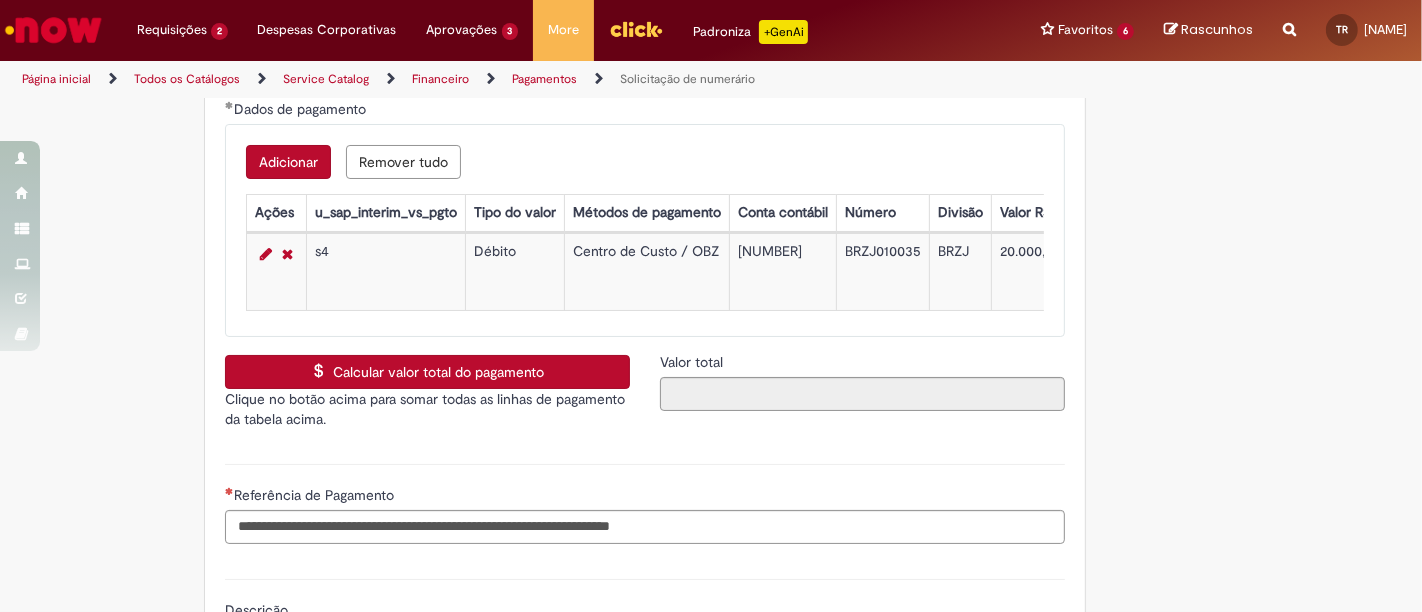 scroll, scrollTop: 3988, scrollLeft: 0, axis: vertical 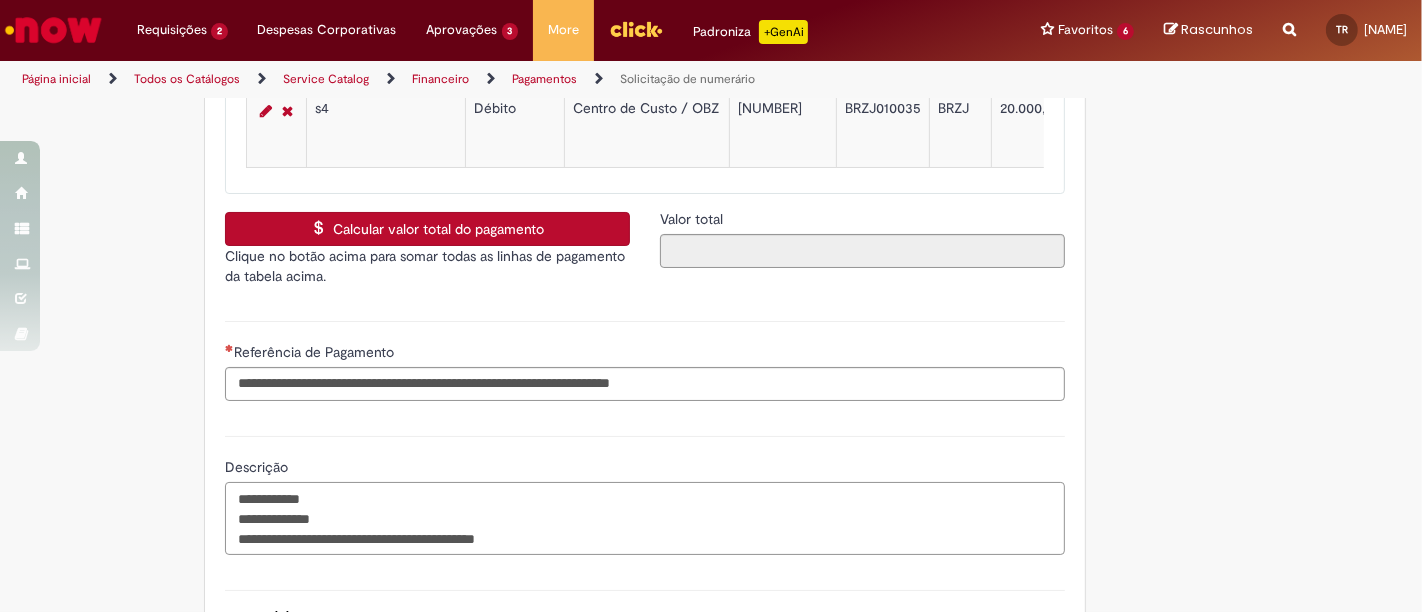 drag, startPoint x: 229, startPoint y: 500, endPoint x: 261, endPoint y: 461, distance: 50.447994 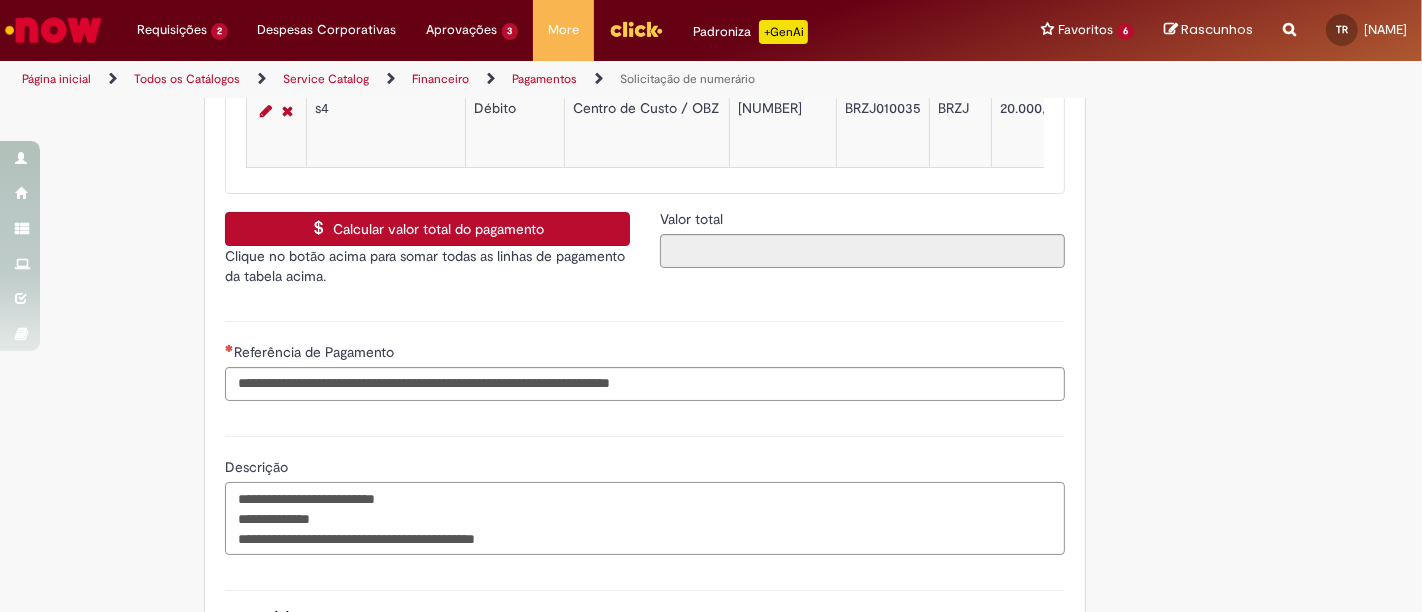 type on "**********" 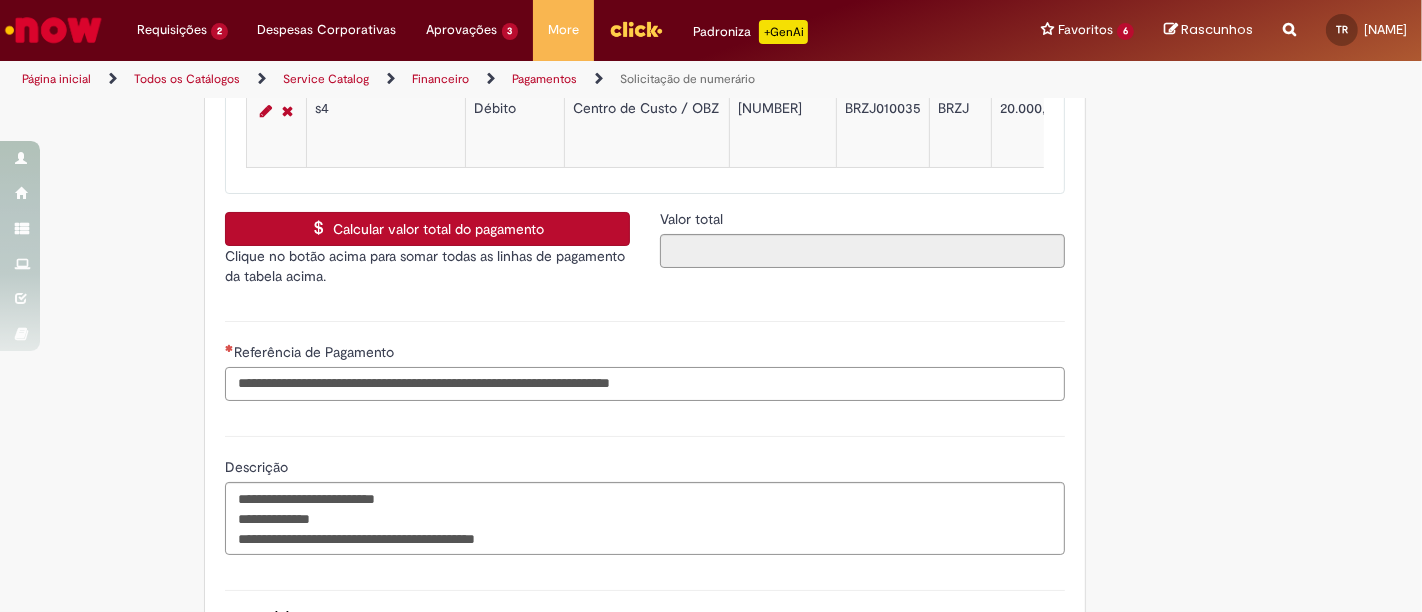 click on "Referência de Pagamento" at bounding box center [645, 384] 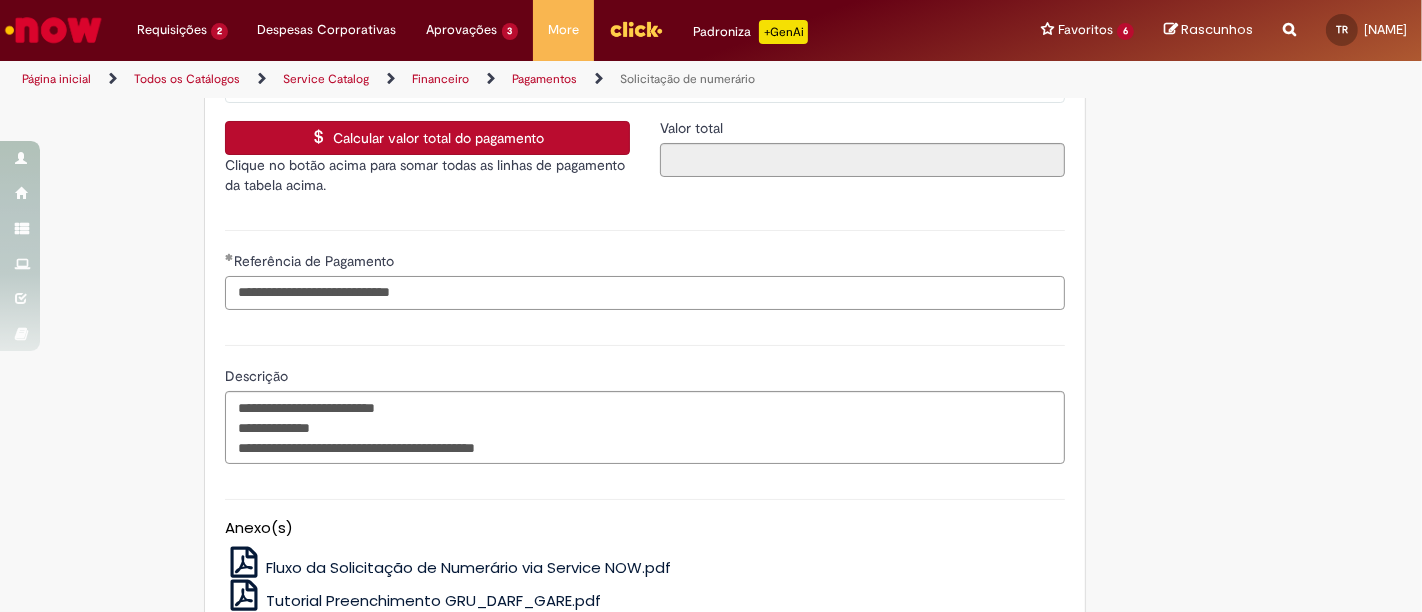 scroll, scrollTop: 4100, scrollLeft: 0, axis: vertical 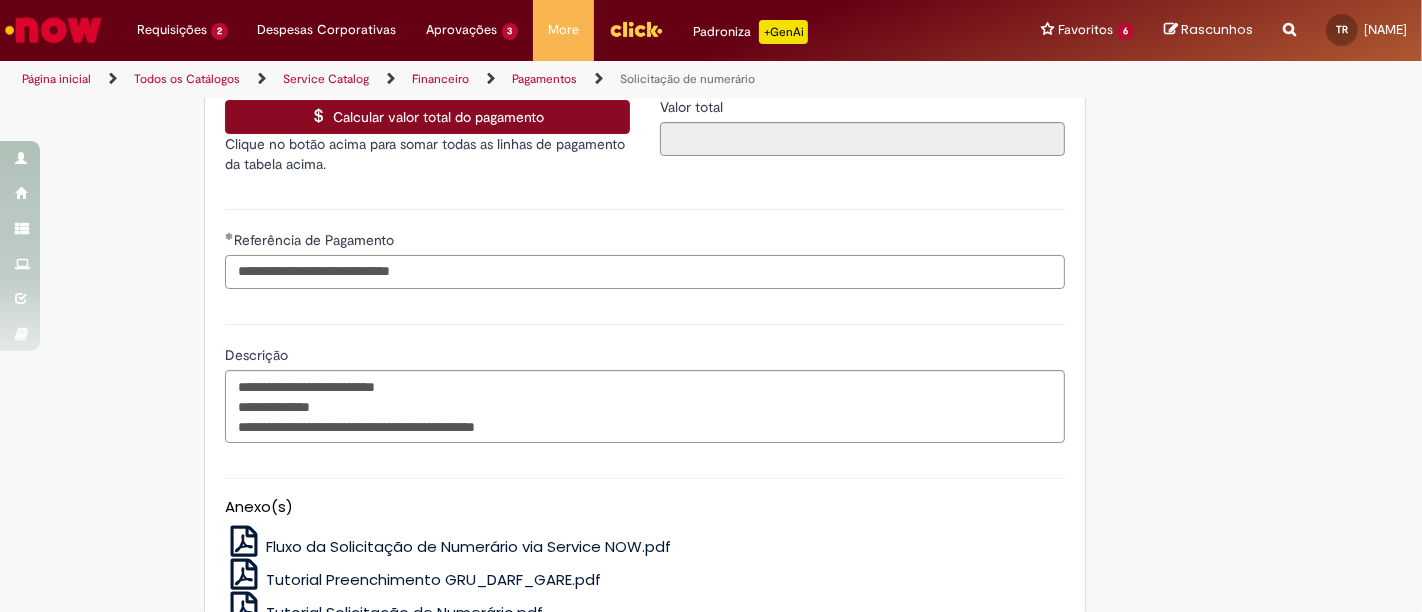 type on "**********" 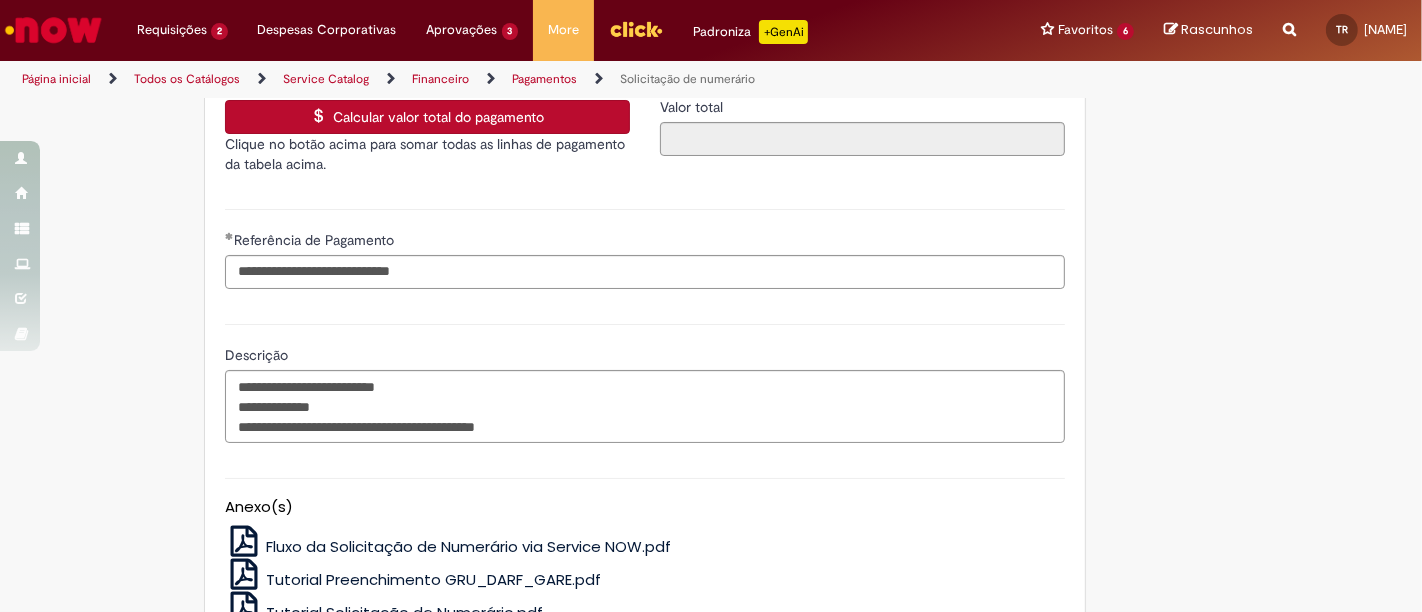 click on "Calcular valor total do pagamento" at bounding box center (427, 117) 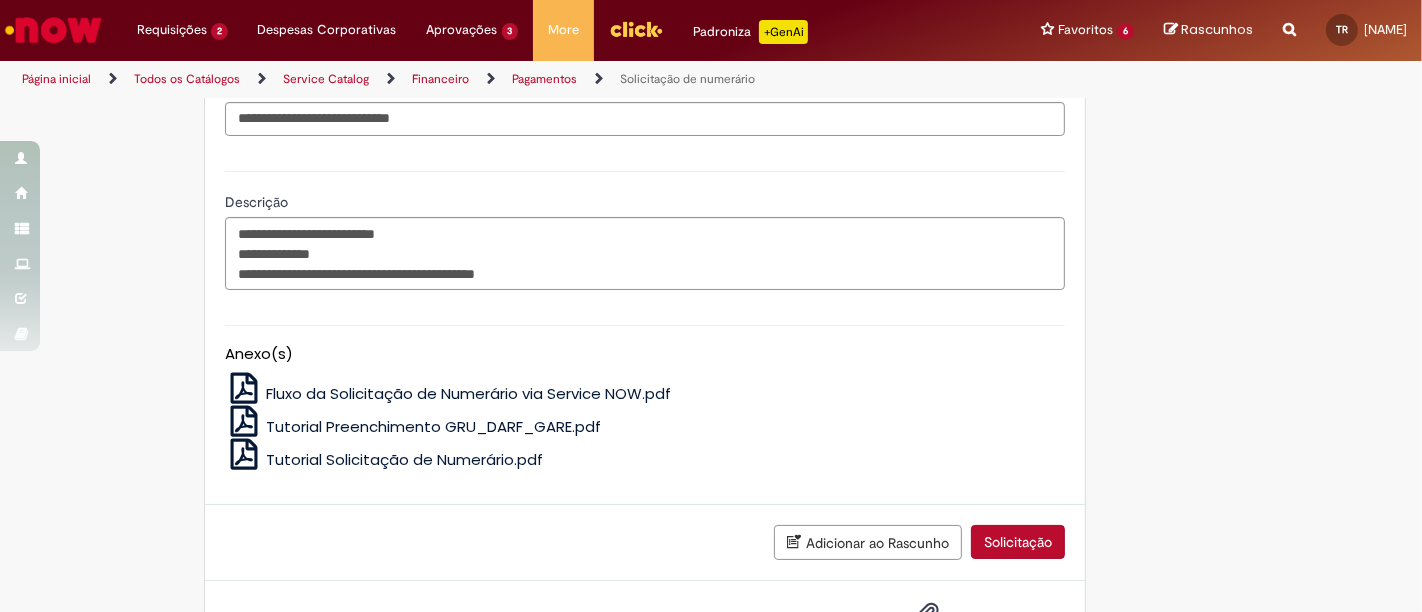 scroll, scrollTop: 4338, scrollLeft: 0, axis: vertical 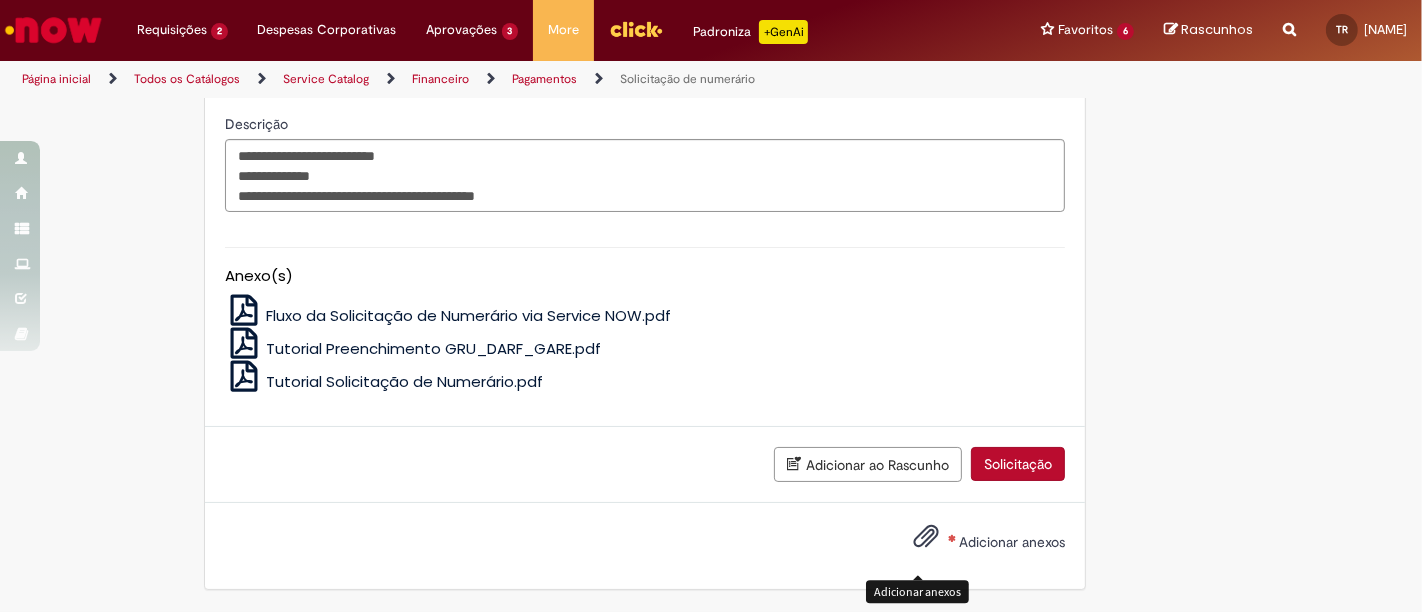 click at bounding box center [926, 537] 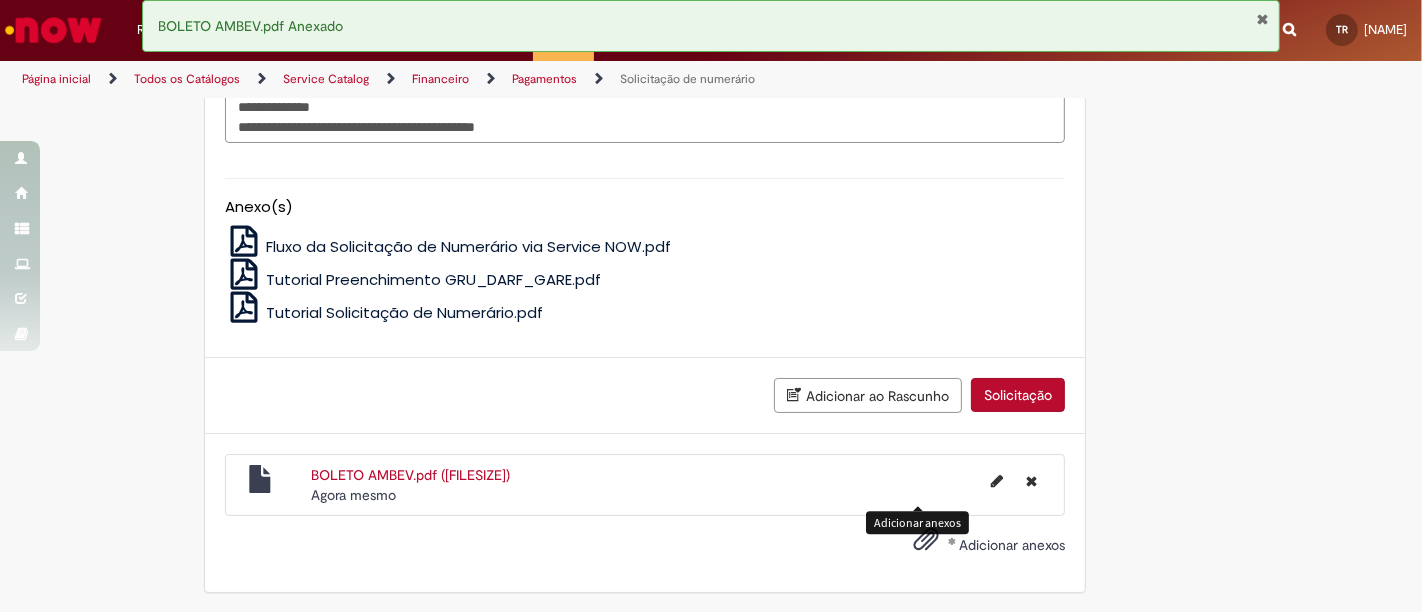 scroll, scrollTop: 4409, scrollLeft: 0, axis: vertical 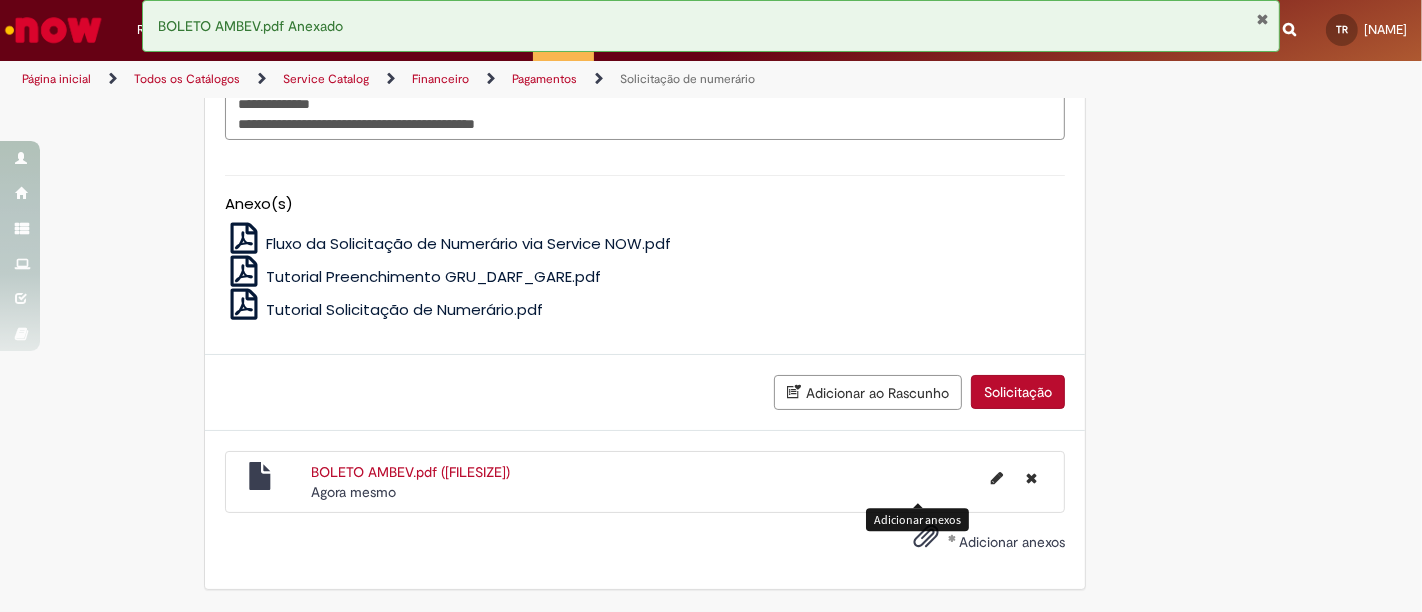 click on "Solicitação" at bounding box center (1018, 392) 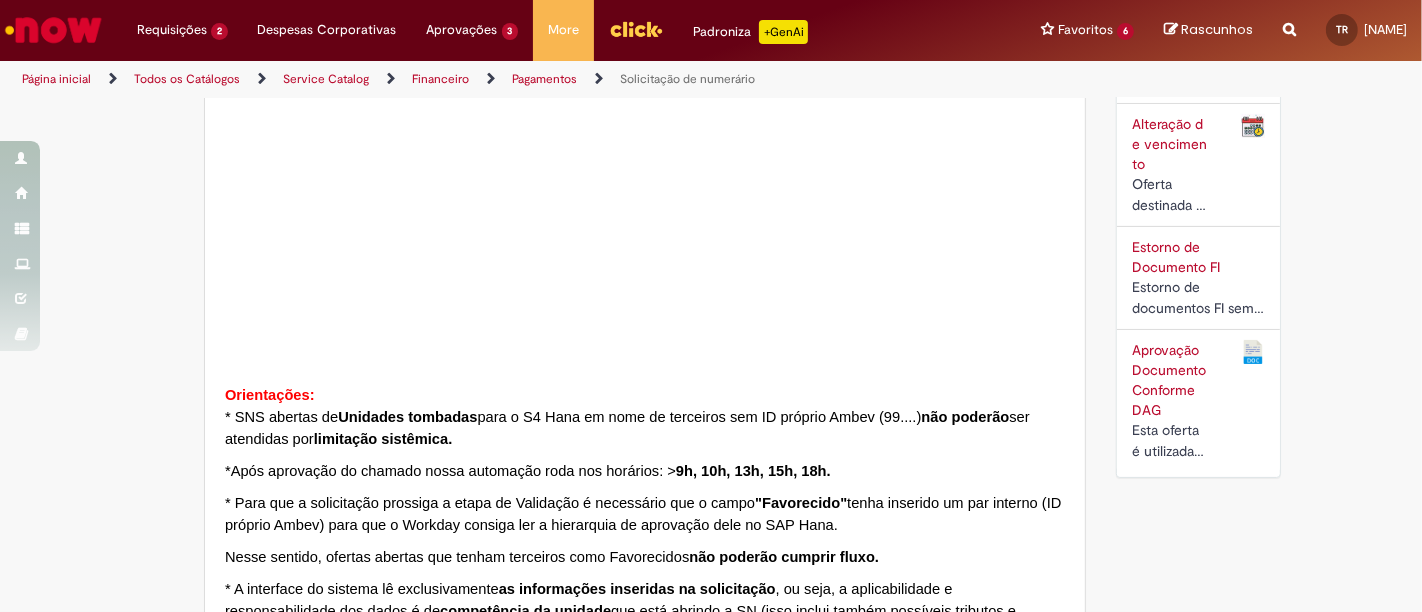 scroll, scrollTop: 0, scrollLeft: 0, axis: both 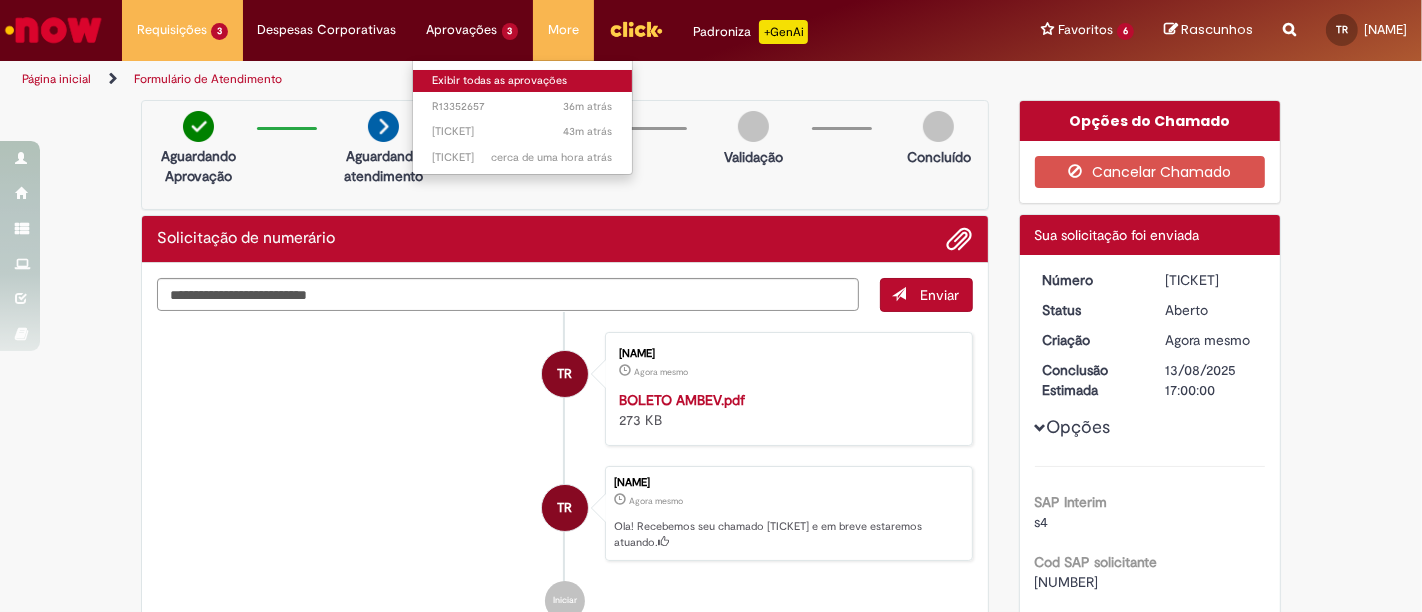 click on "Exibir todas as aprovações" at bounding box center (523, 81) 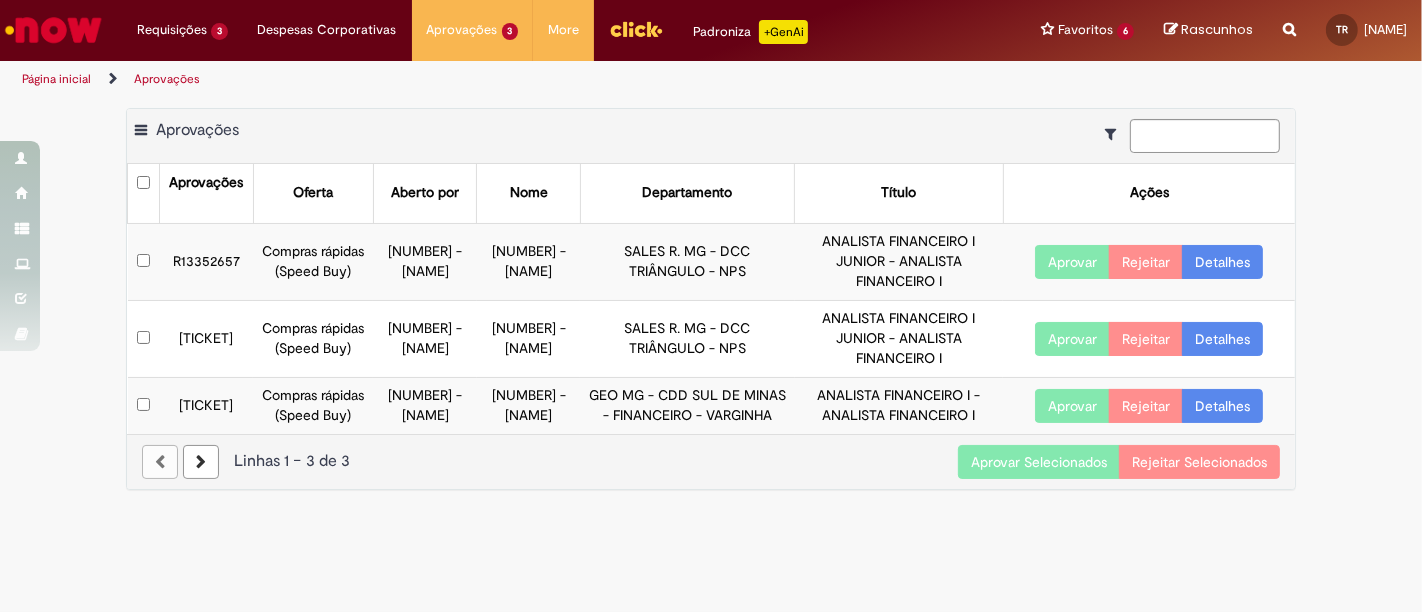 drag, startPoint x: 749, startPoint y: 413, endPoint x: 569, endPoint y: 524, distance: 211.4734 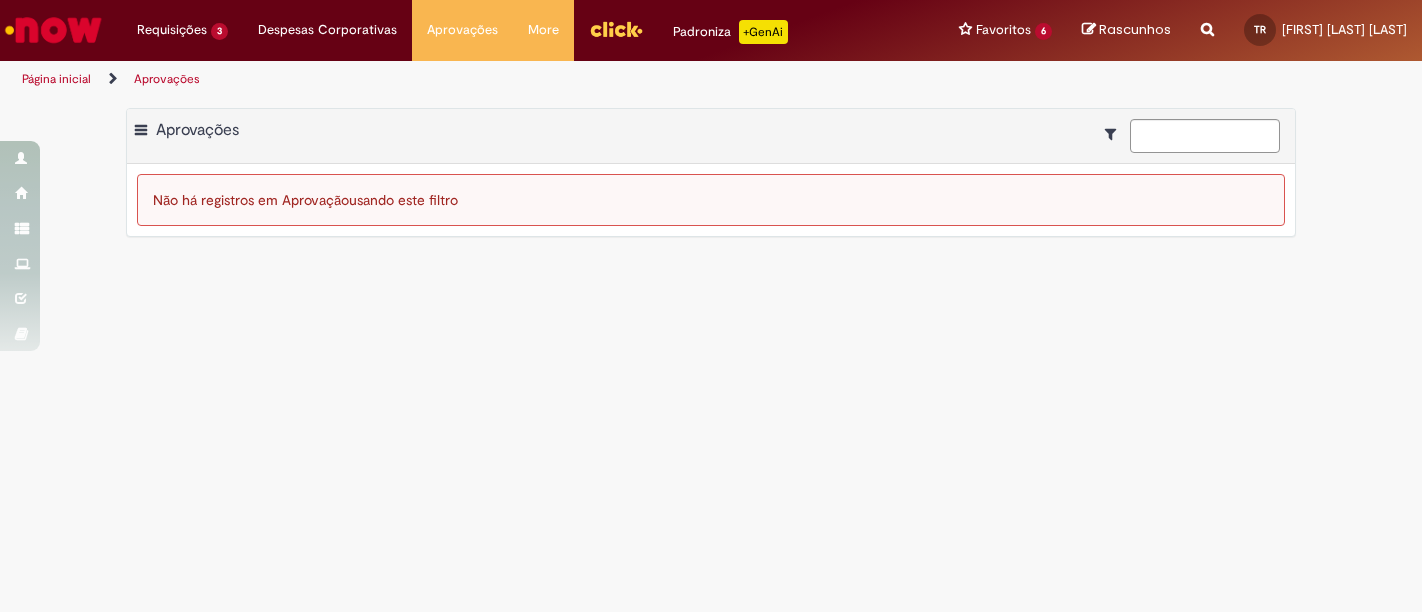 scroll, scrollTop: 0, scrollLeft: 0, axis: both 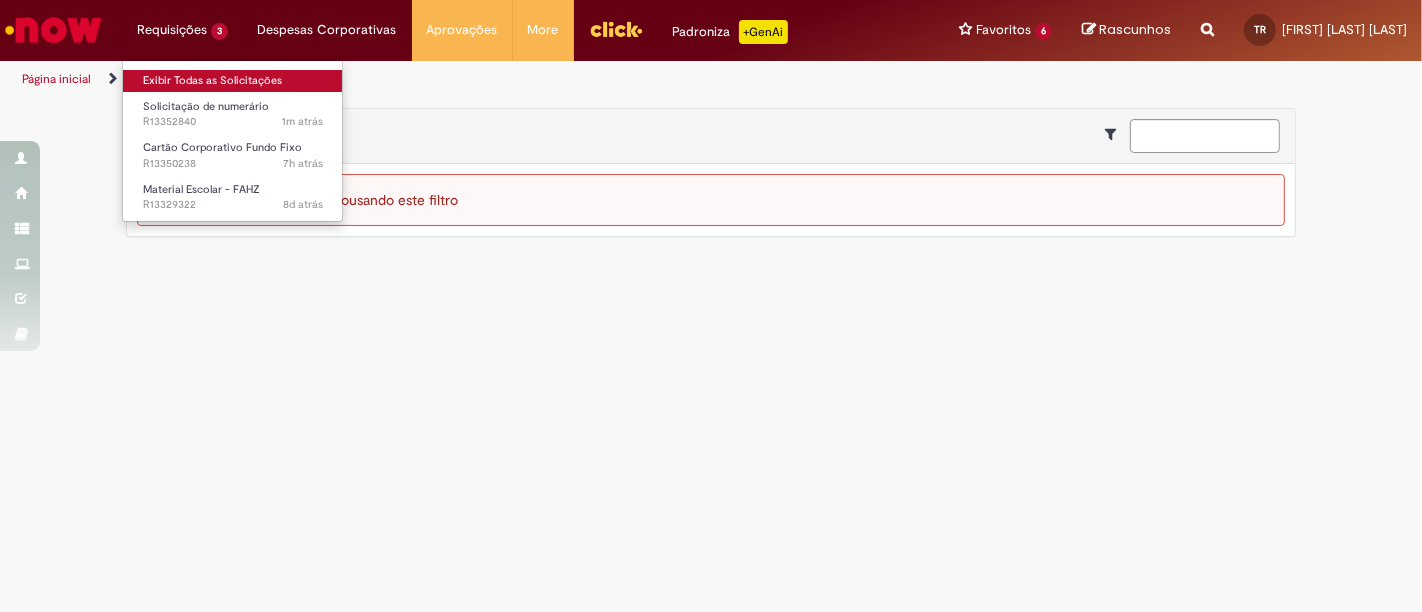 click on "Exibir Todas as Solicitações" at bounding box center [233, 81] 